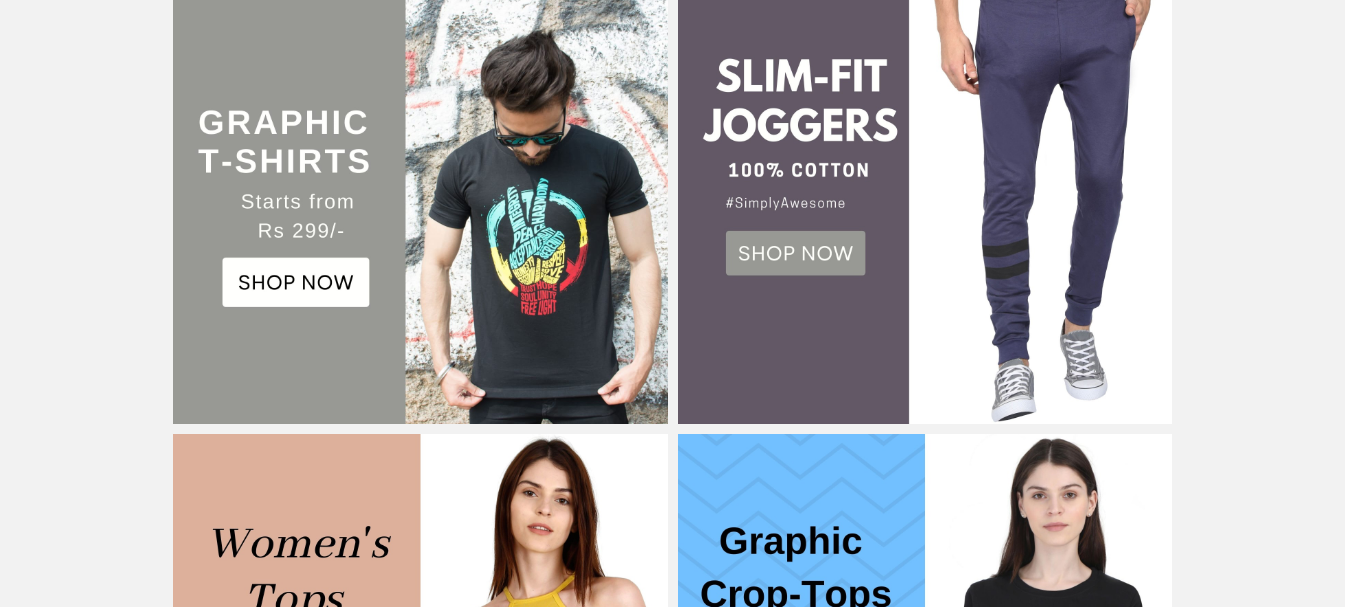 scroll, scrollTop: 600, scrollLeft: 0, axis: vertical 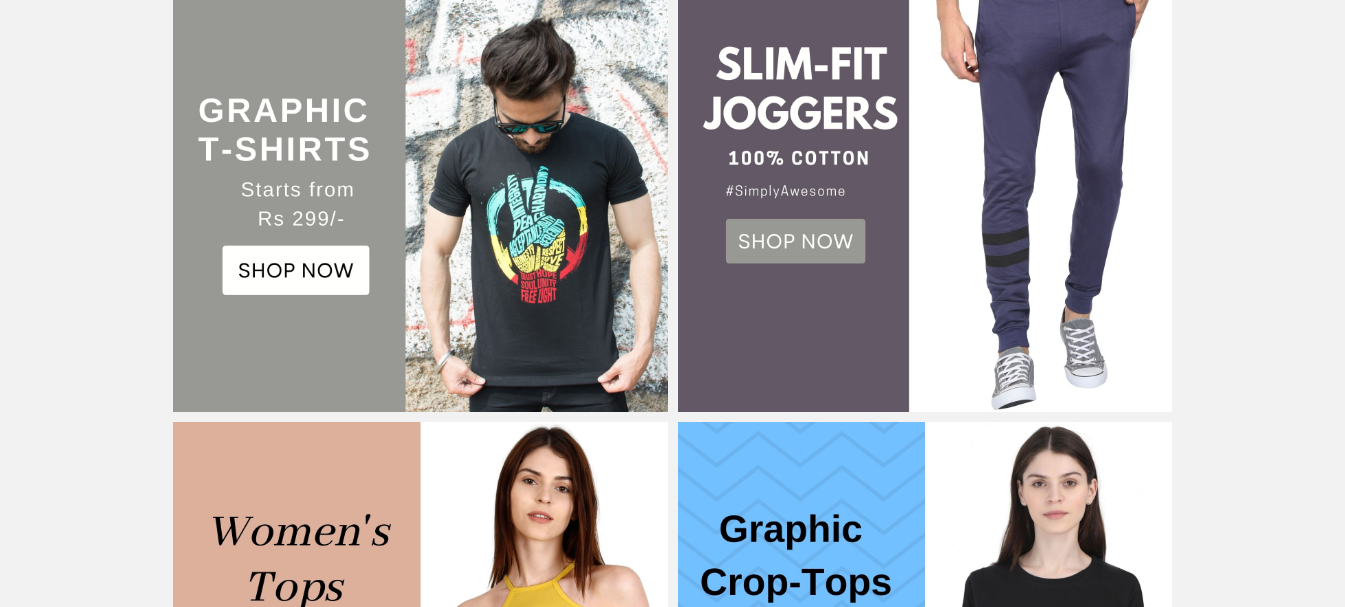 click at bounding box center (420, 164) 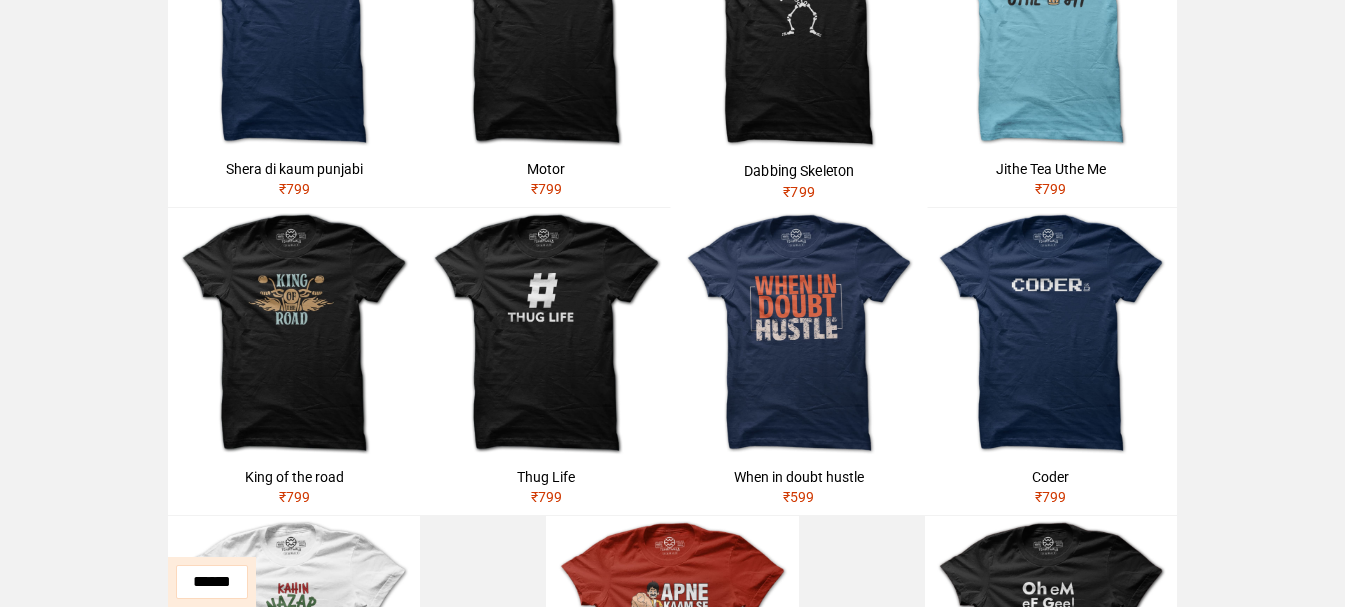 scroll, scrollTop: 0, scrollLeft: 0, axis: both 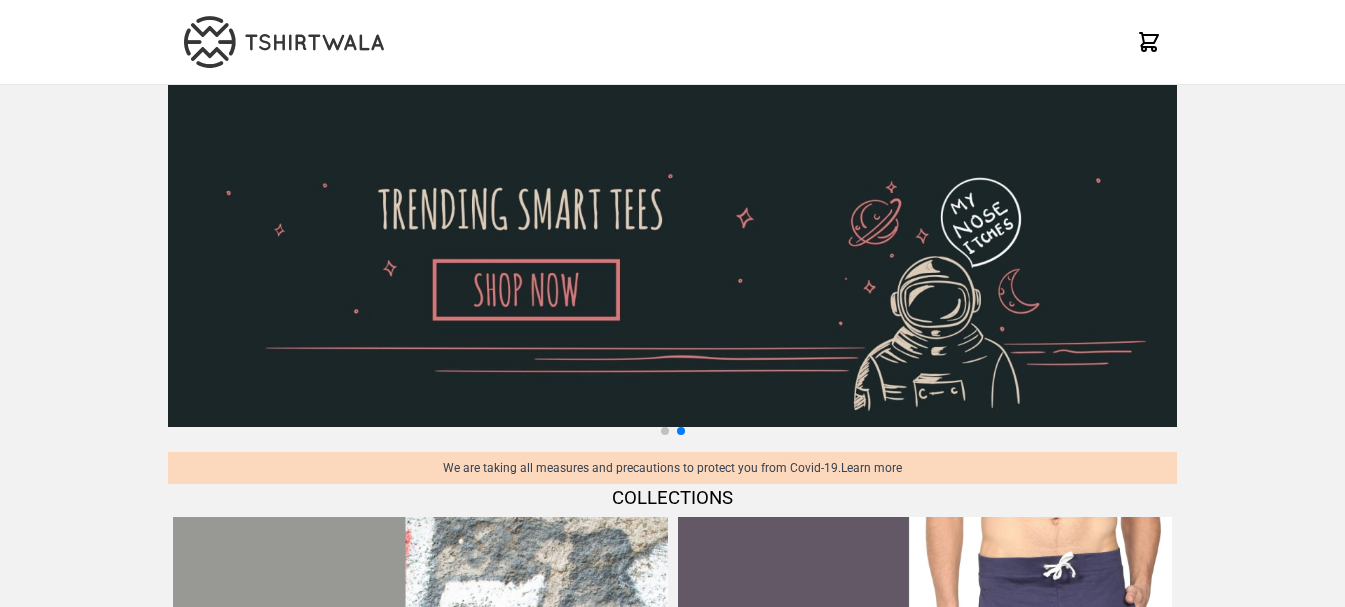 click at bounding box center (672, 256) 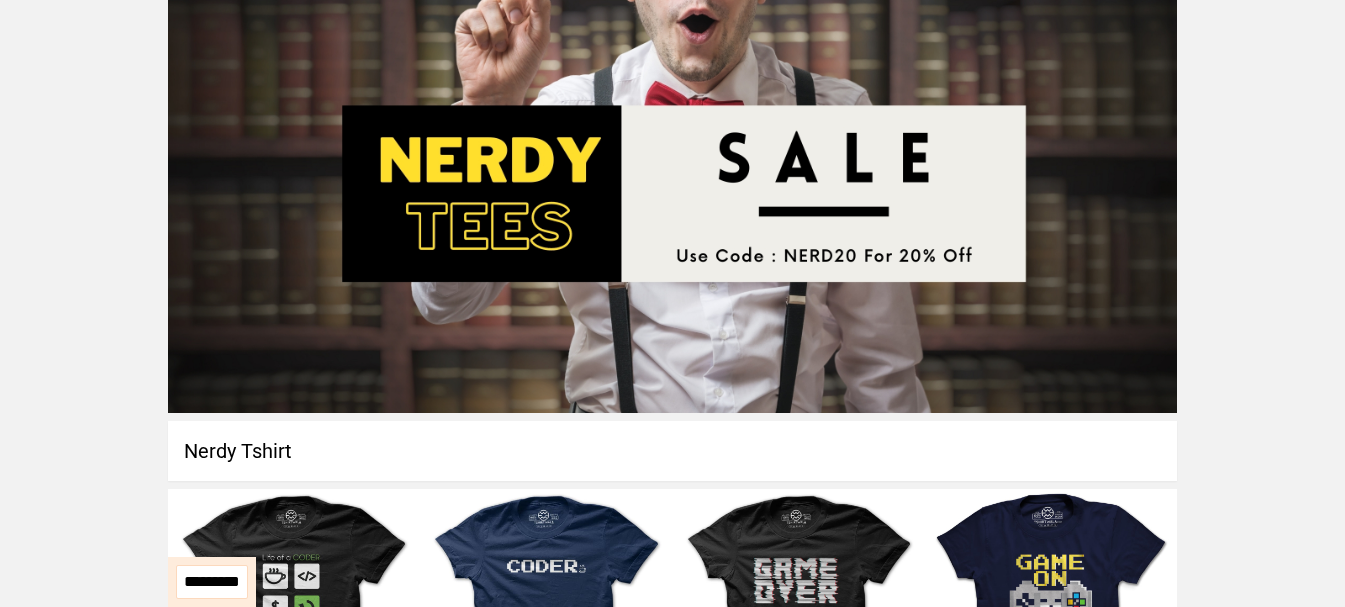 scroll, scrollTop: 0, scrollLeft: 0, axis: both 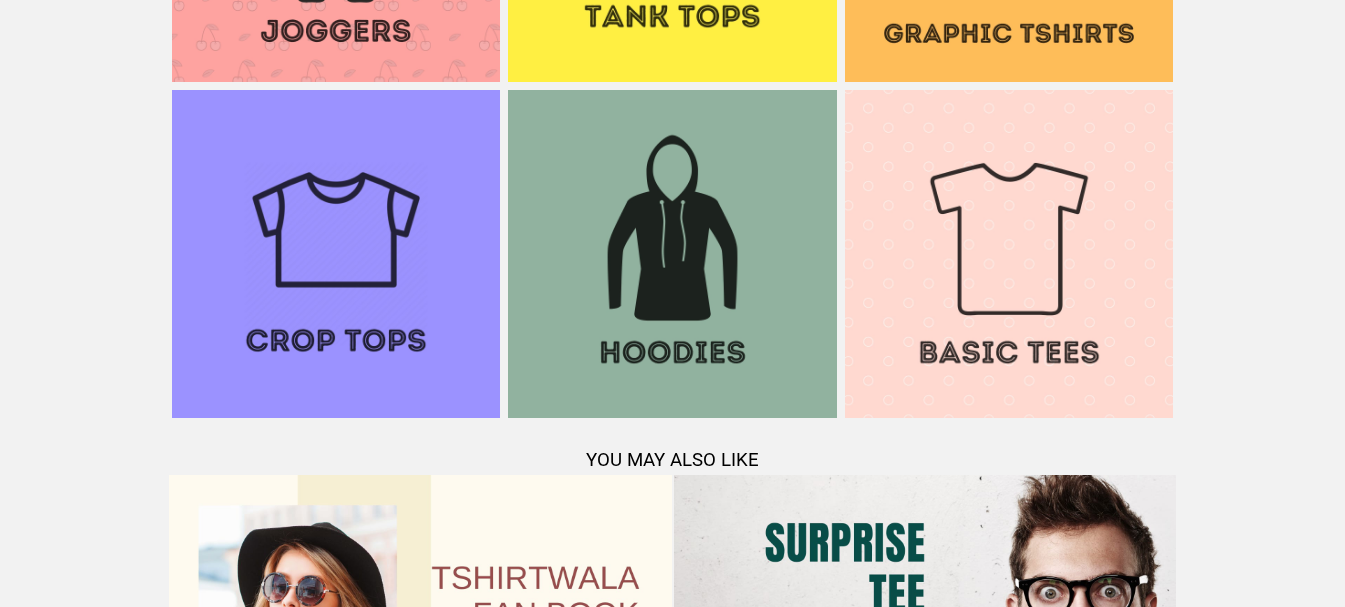 click at bounding box center [1009, 254] 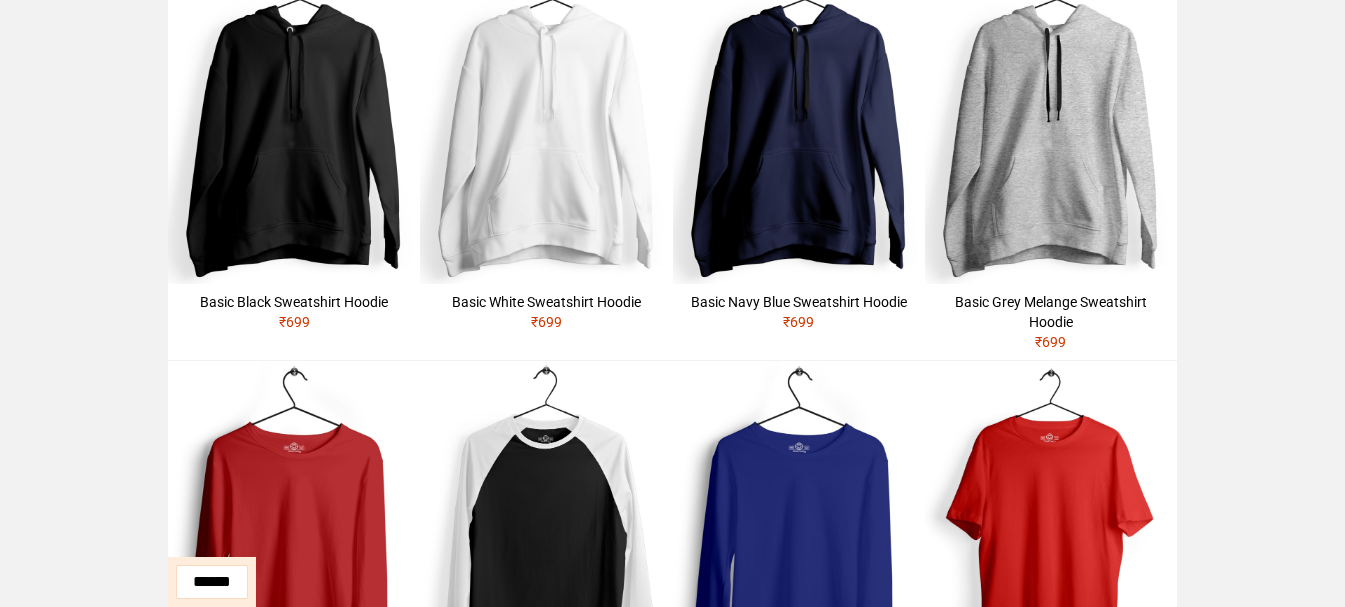 scroll, scrollTop: 0, scrollLeft: 0, axis: both 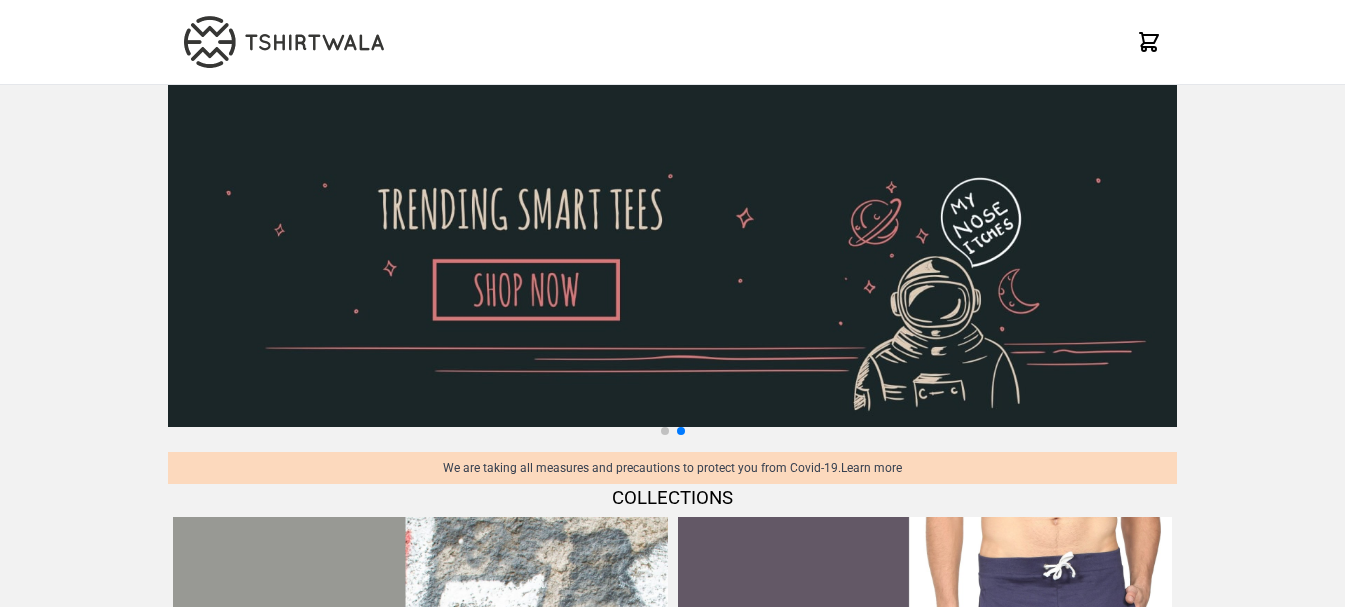 click 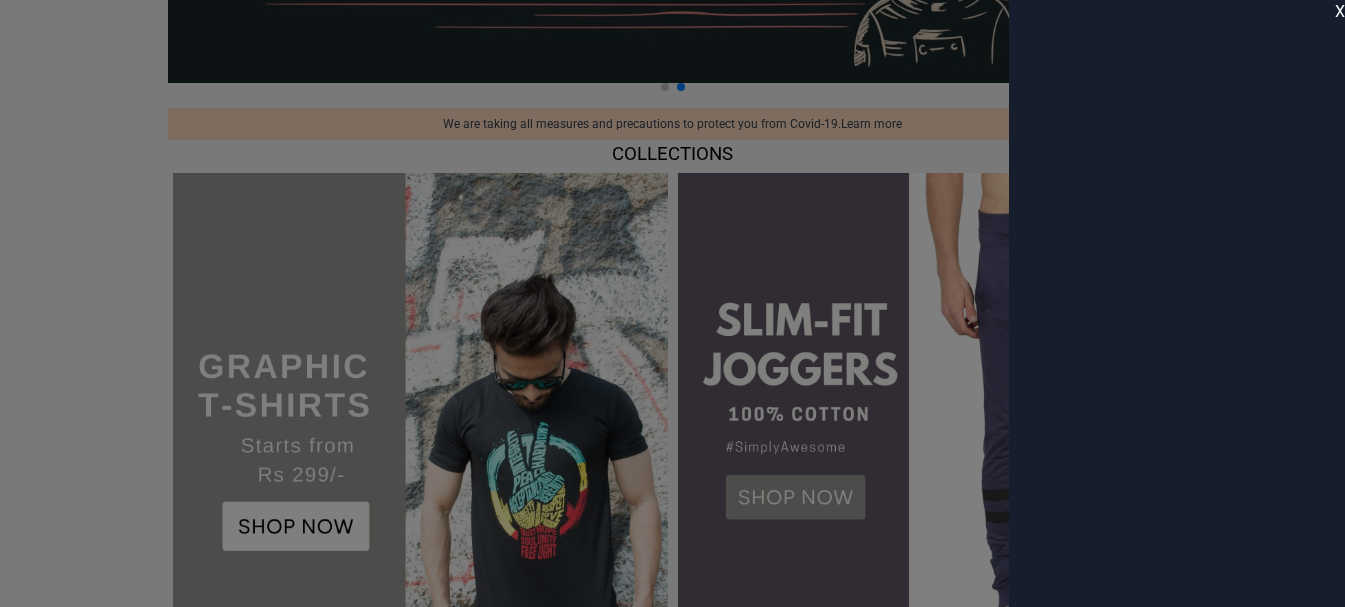 scroll, scrollTop: 0, scrollLeft: 0, axis: both 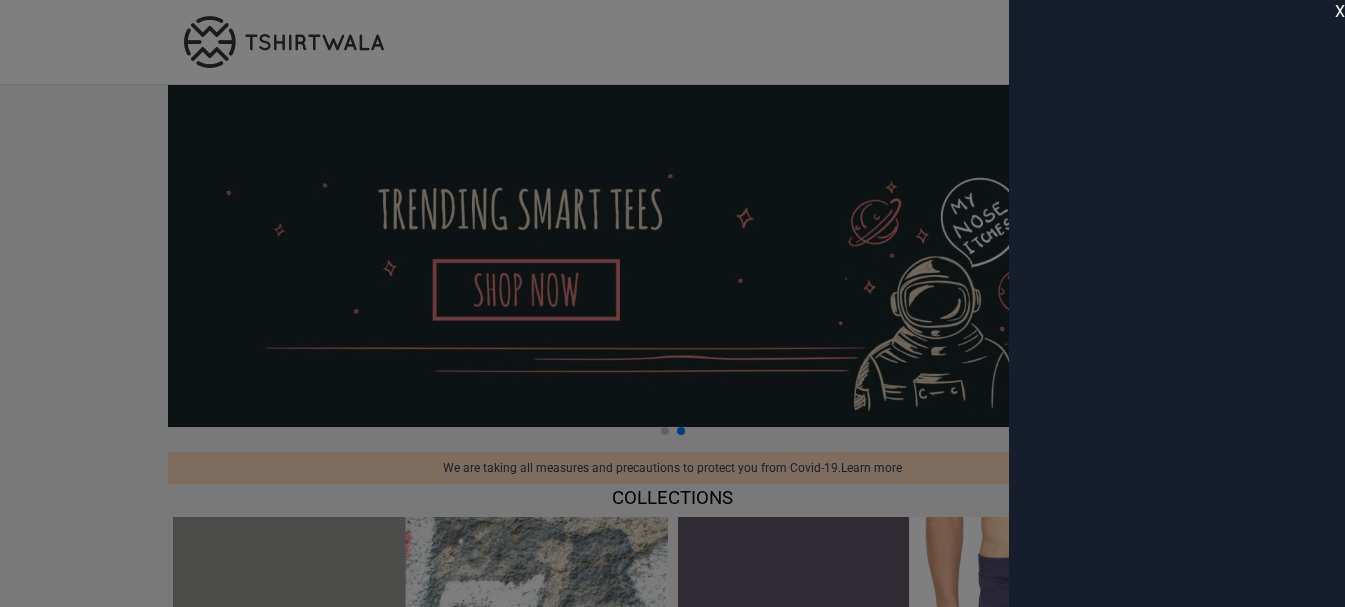 click on "X" at bounding box center (1340, 12) 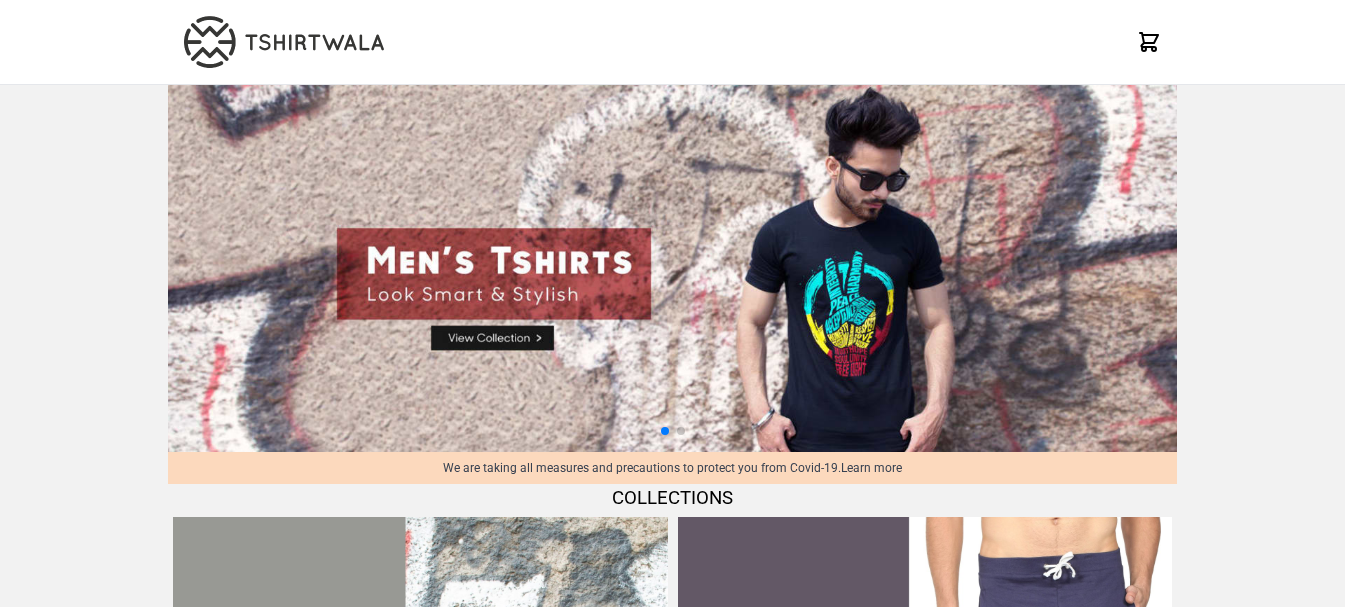 click at bounding box center (284, 42) 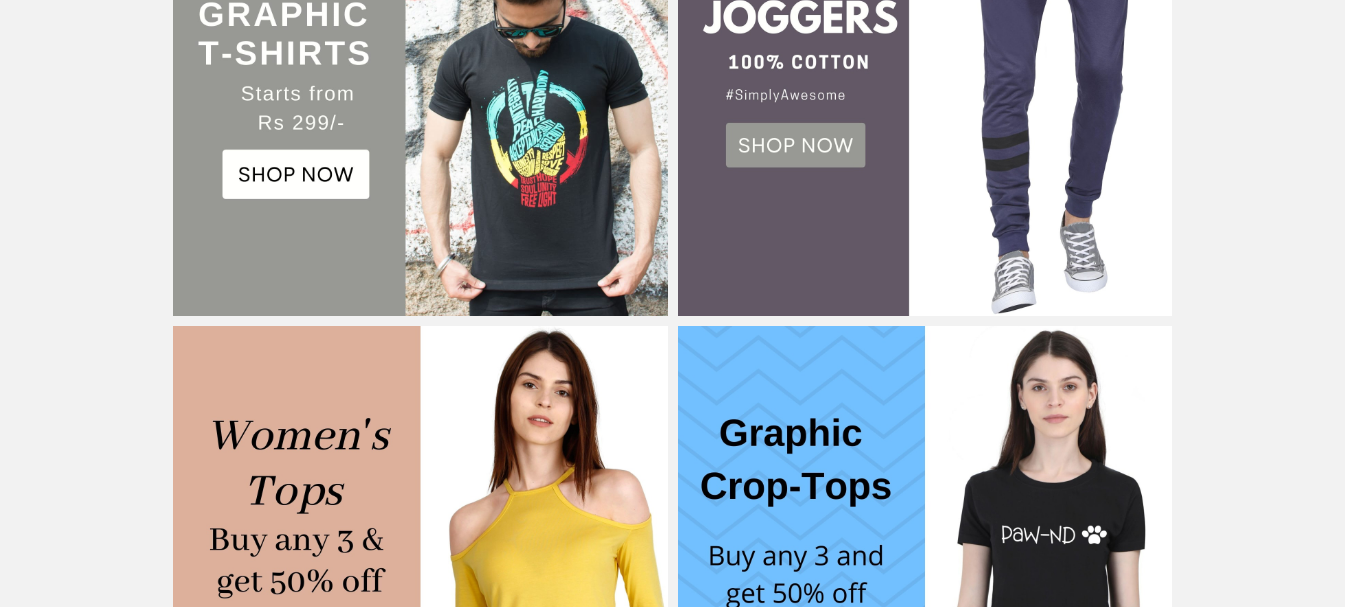 scroll, scrollTop: 700, scrollLeft: 0, axis: vertical 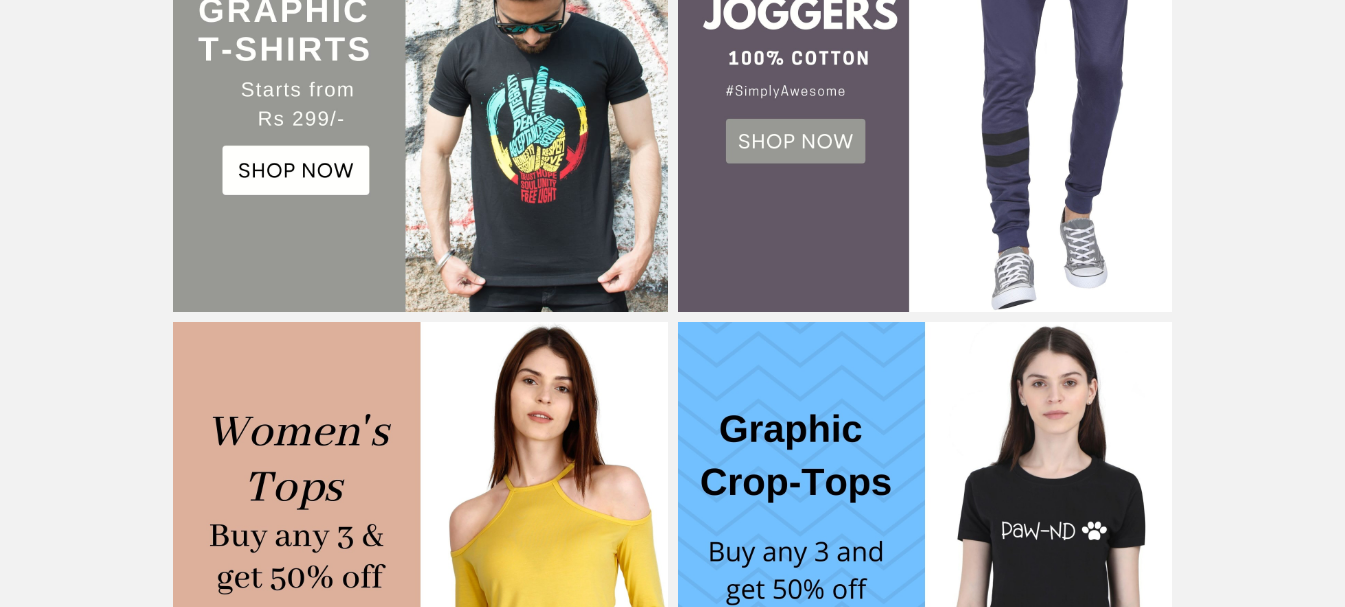 click at bounding box center [420, 64] 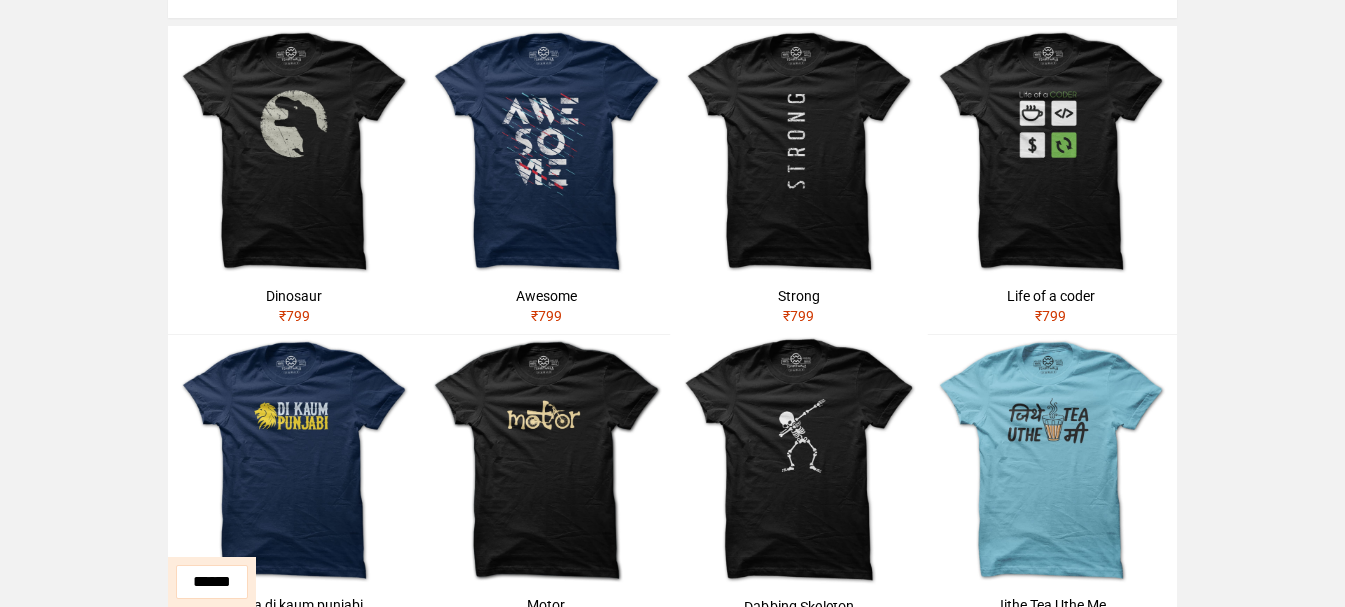 scroll, scrollTop: 100, scrollLeft: 0, axis: vertical 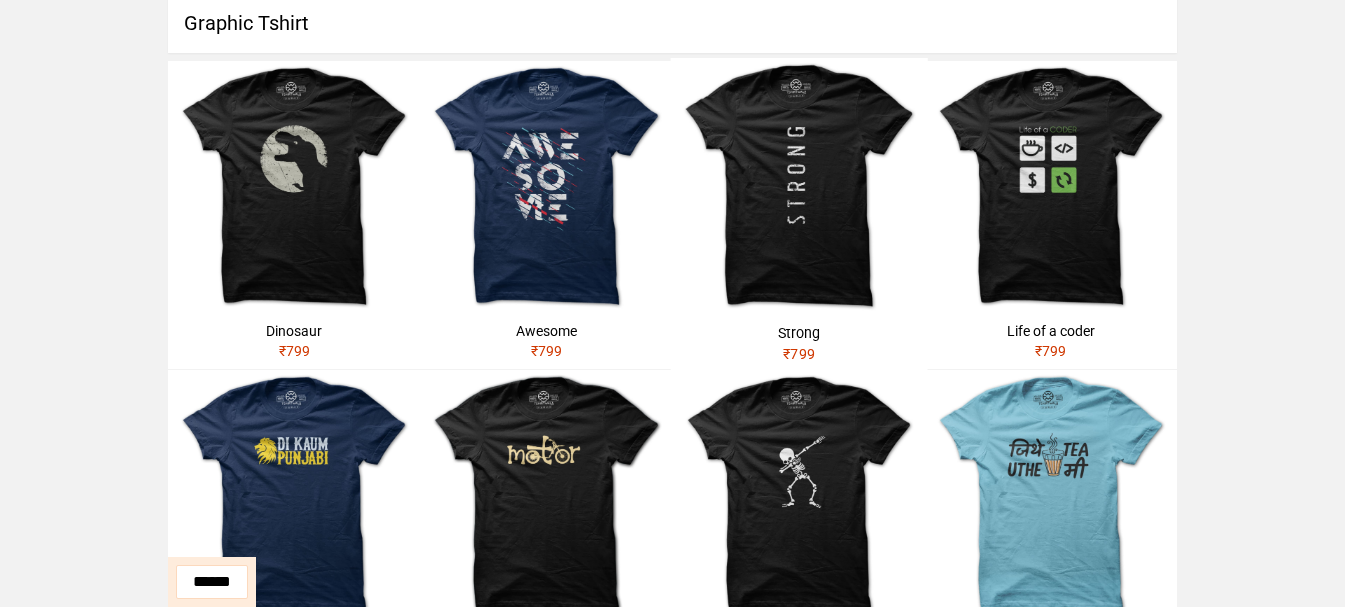 click at bounding box center (798, 186) 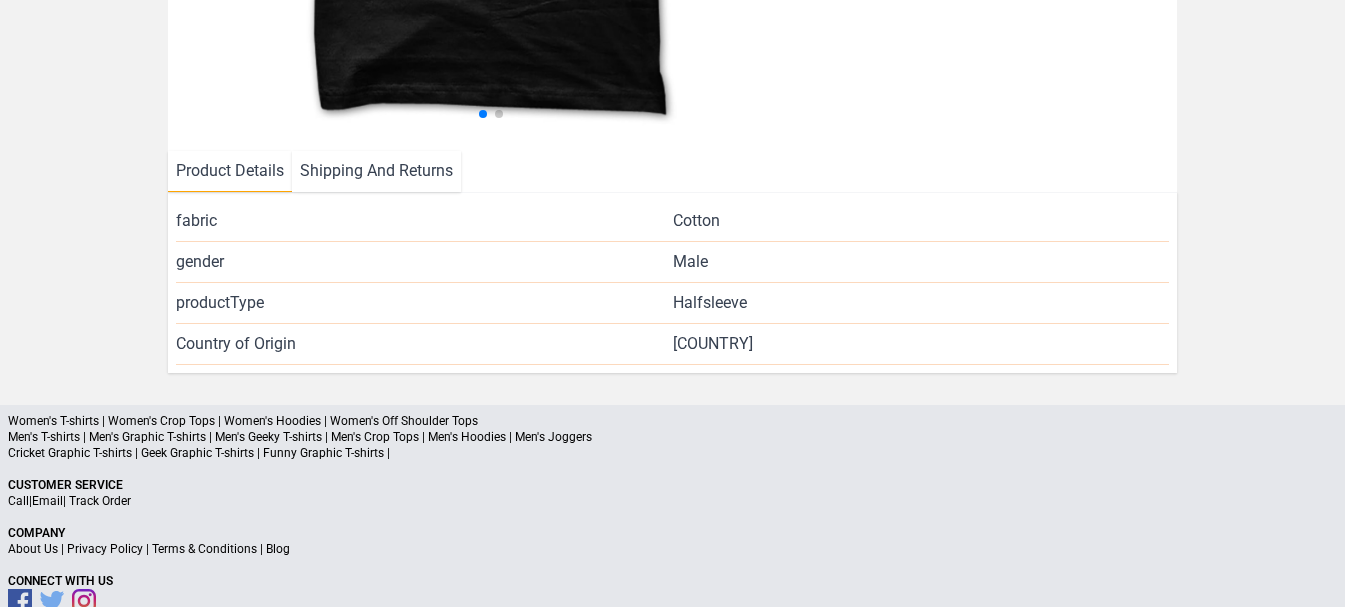 scroll, scrollTop: 600, scrollLeft: 0, axis: vertical 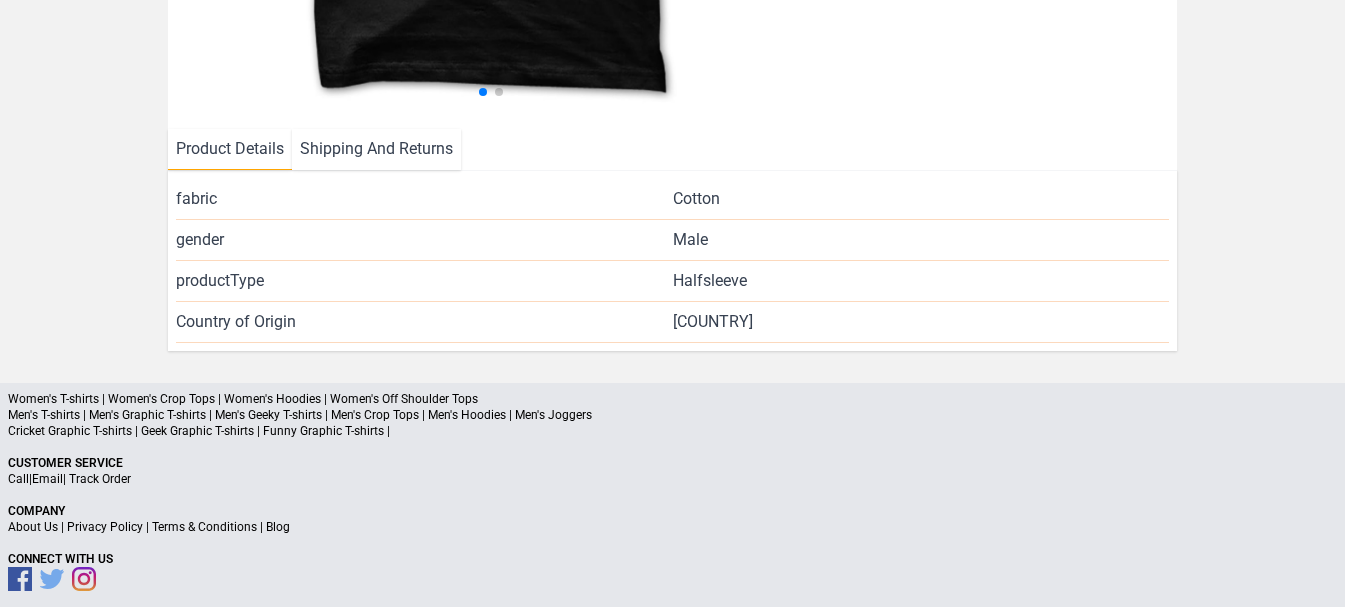 click on "Cotton" at bounding box center [696, 199] 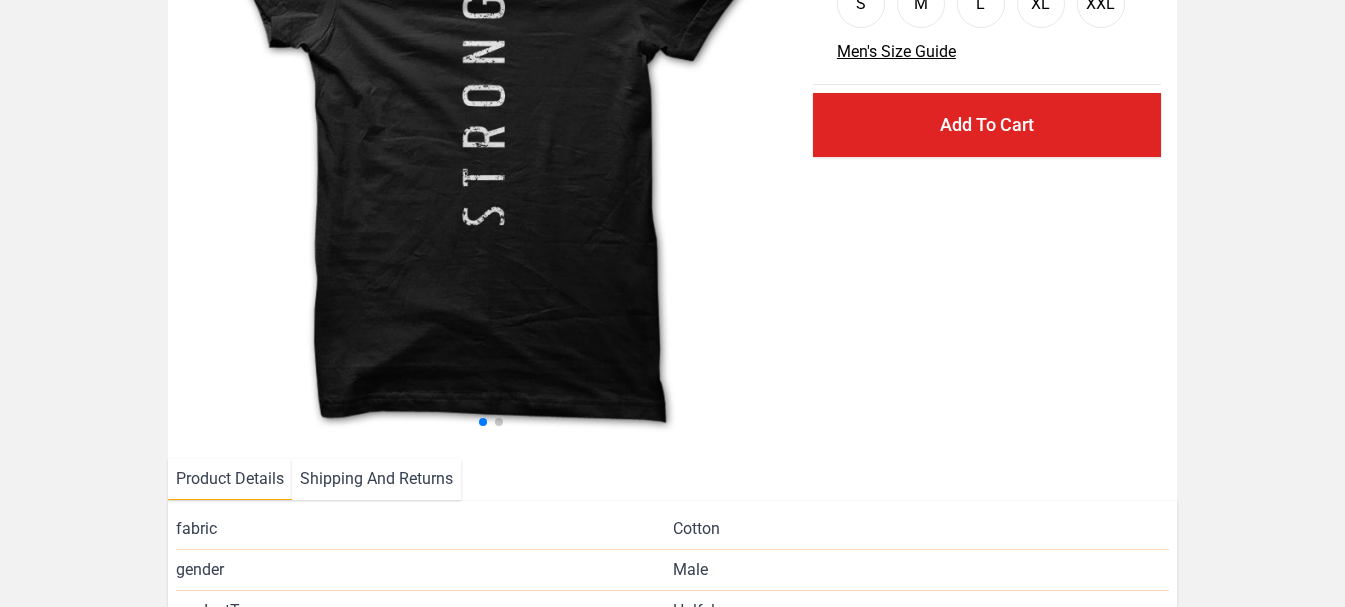 scroll, scrollTop: 0, scrollLeft: 0, axis: both 